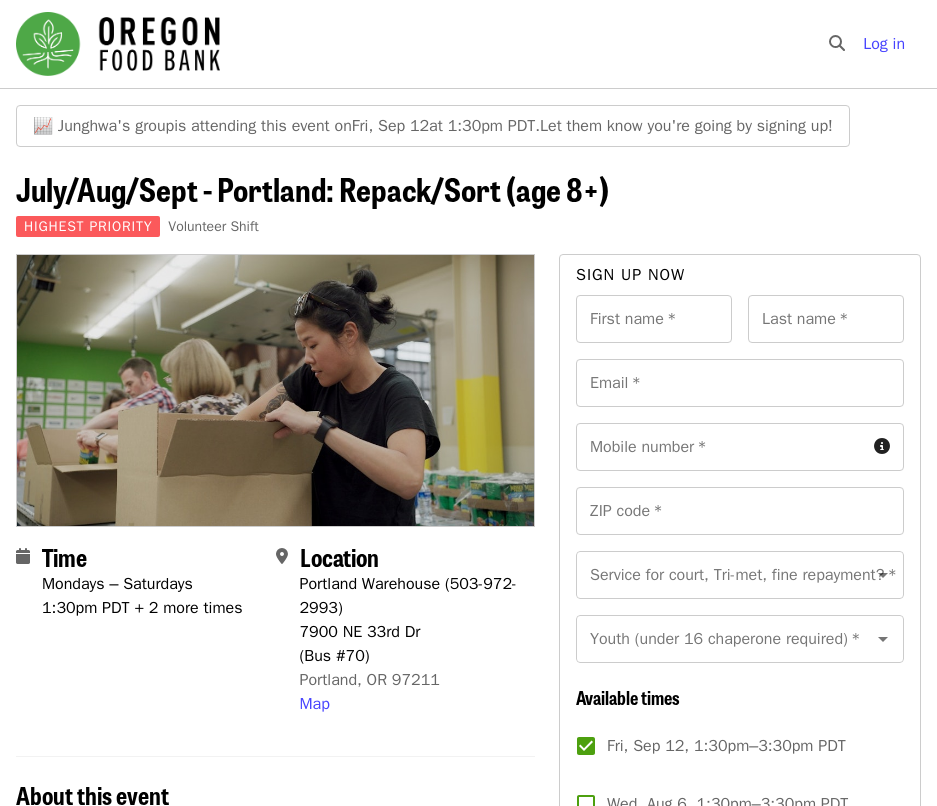 scroll, scrollTop: 0, scrollLeft: 0, axis: both 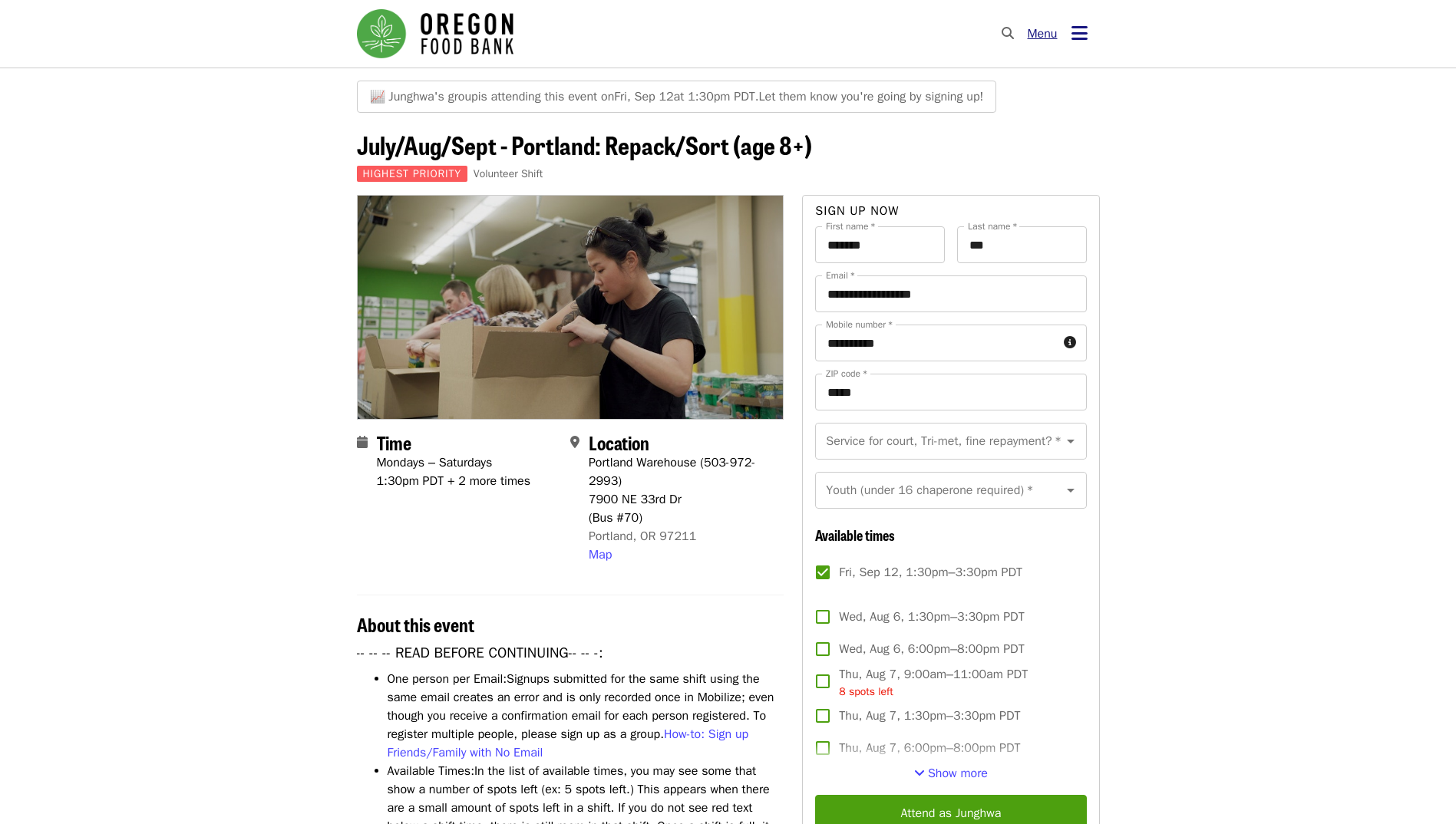 click on "Menu" at bounding box center [1042, 34] 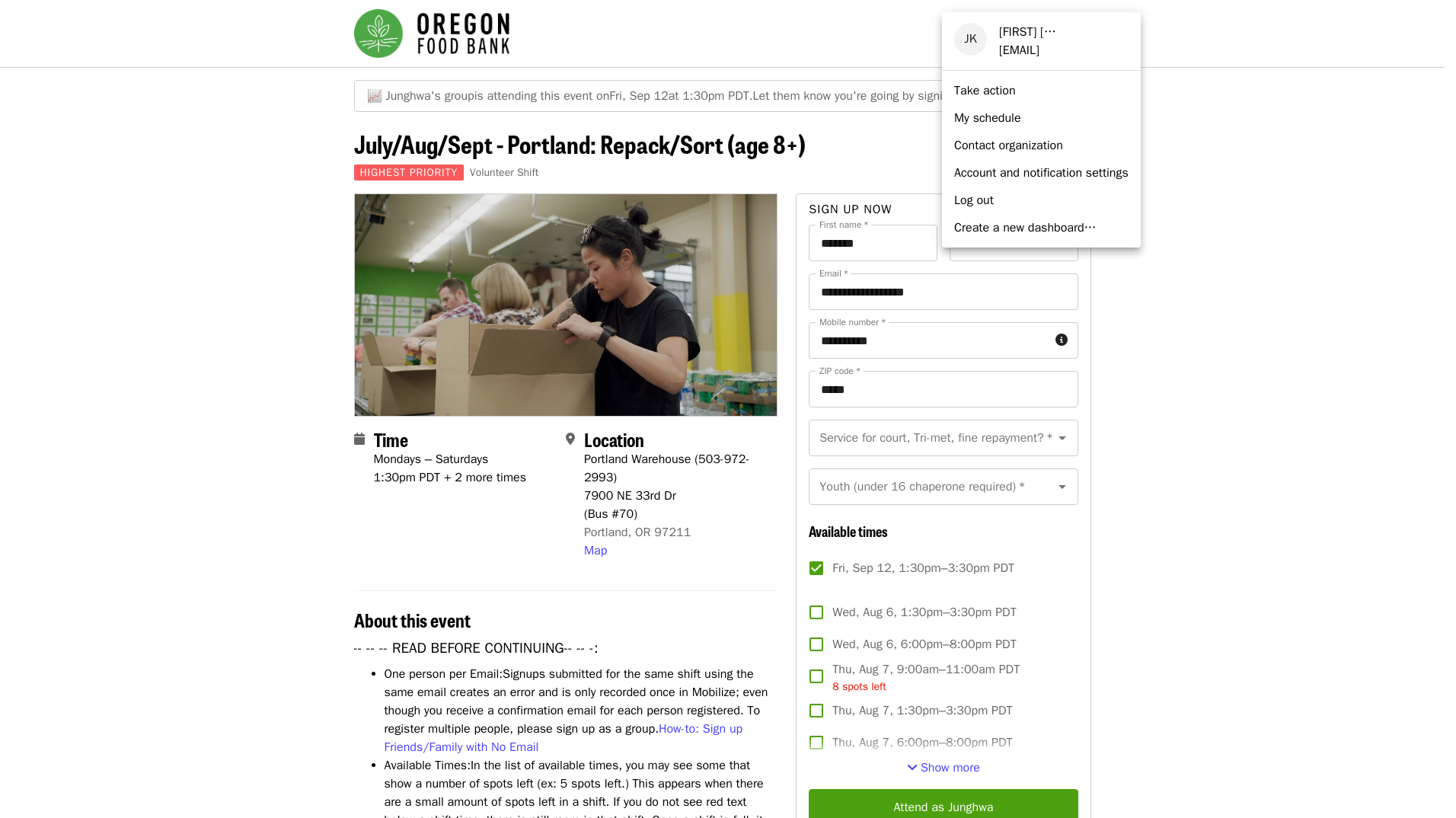 click on "My schedule" at bounding box center [1041, 118] 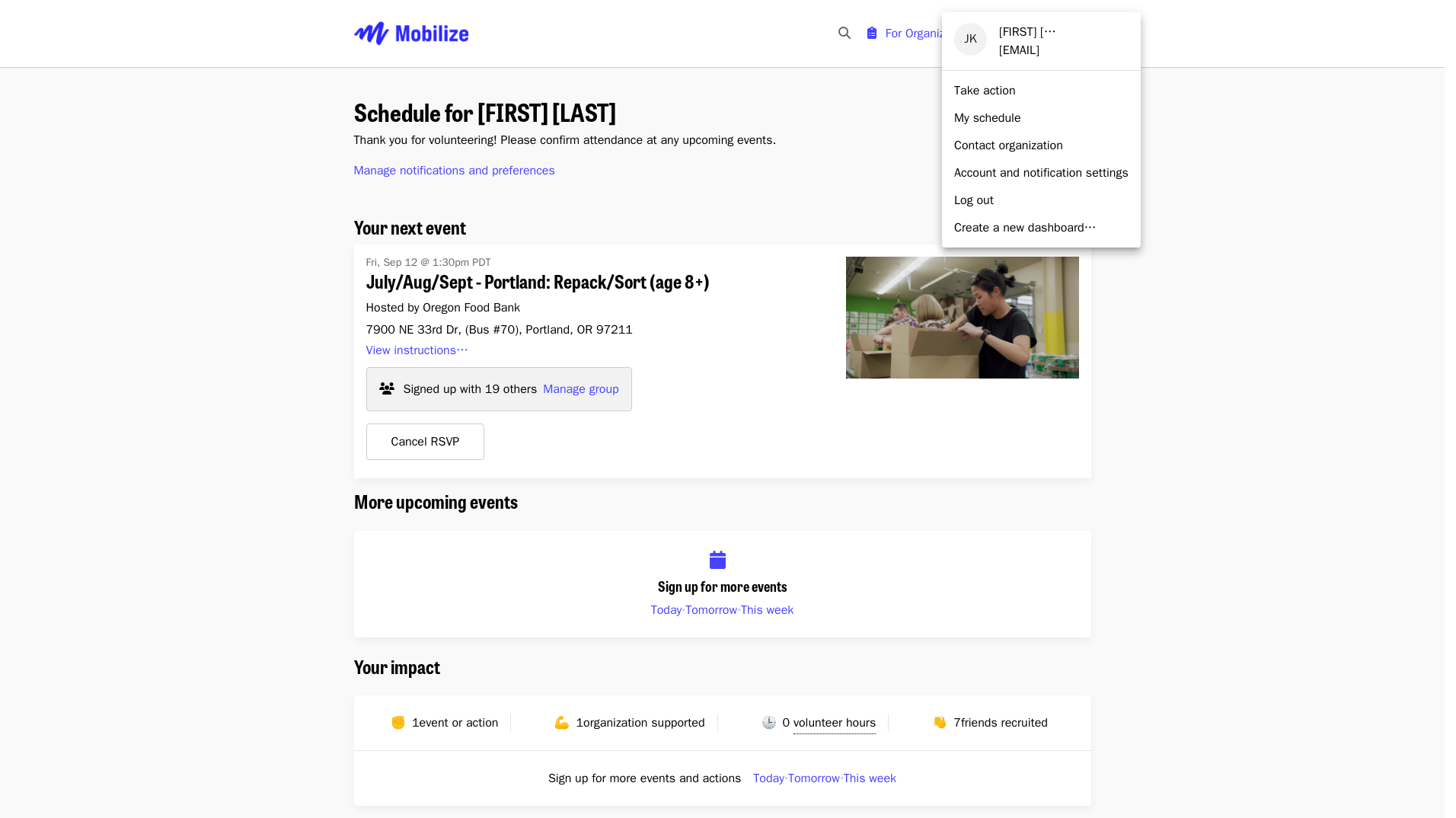 click at bounding box center [728, 409] 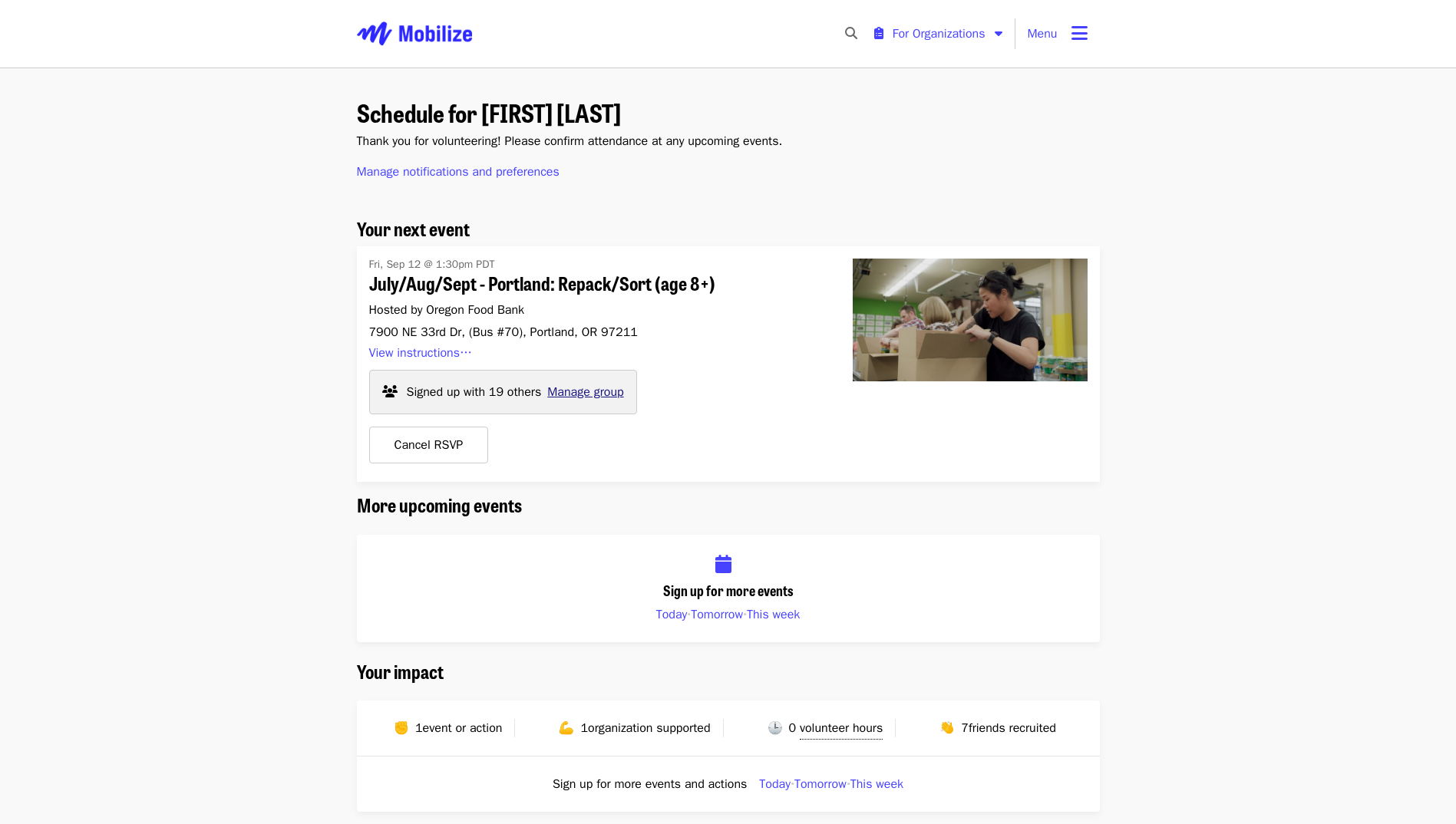 click on "Manage group" at bounding box center [585, 392] 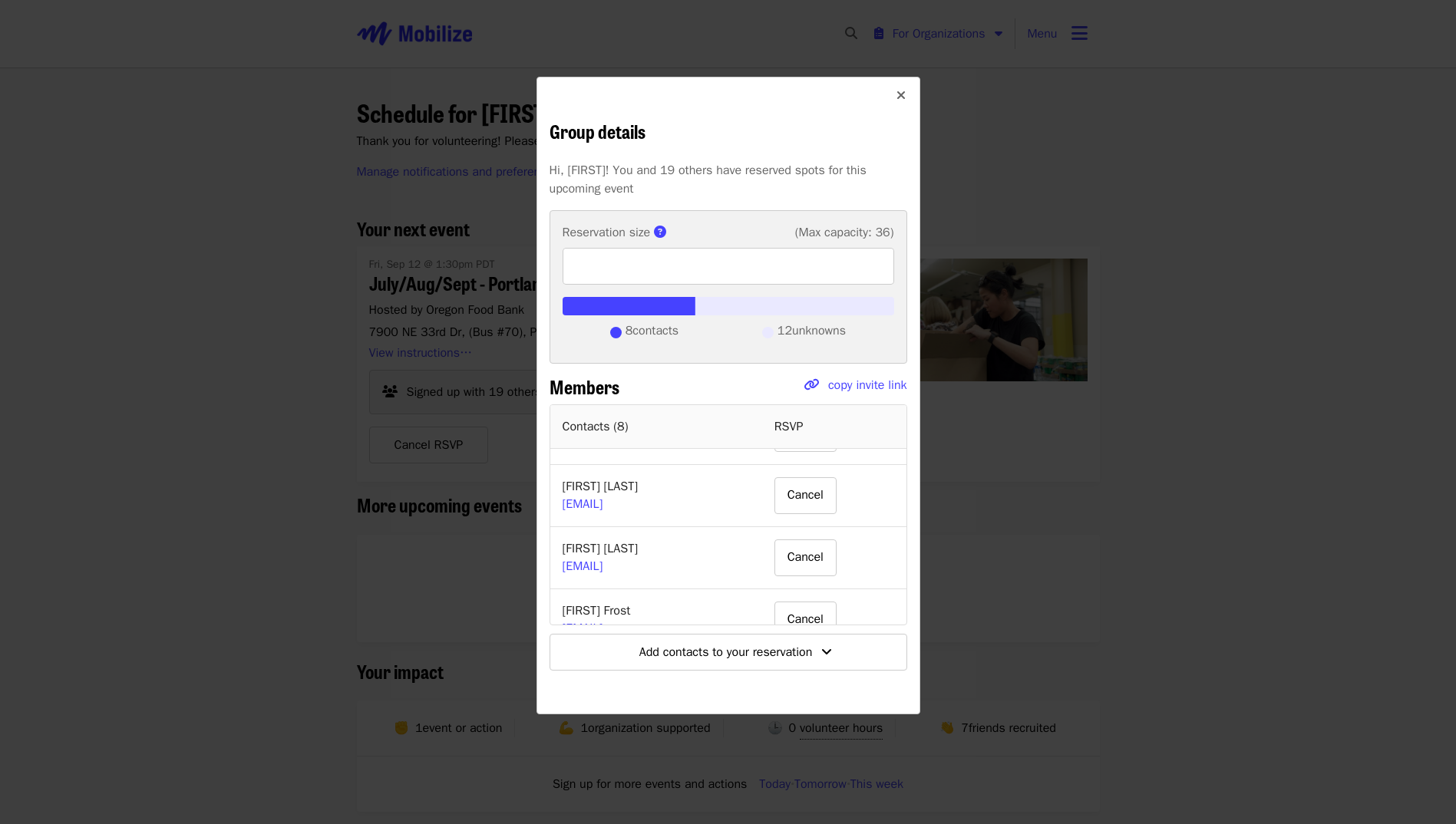 scroll, scrollTop: 371, scrollLeft: 0, axis: vertical 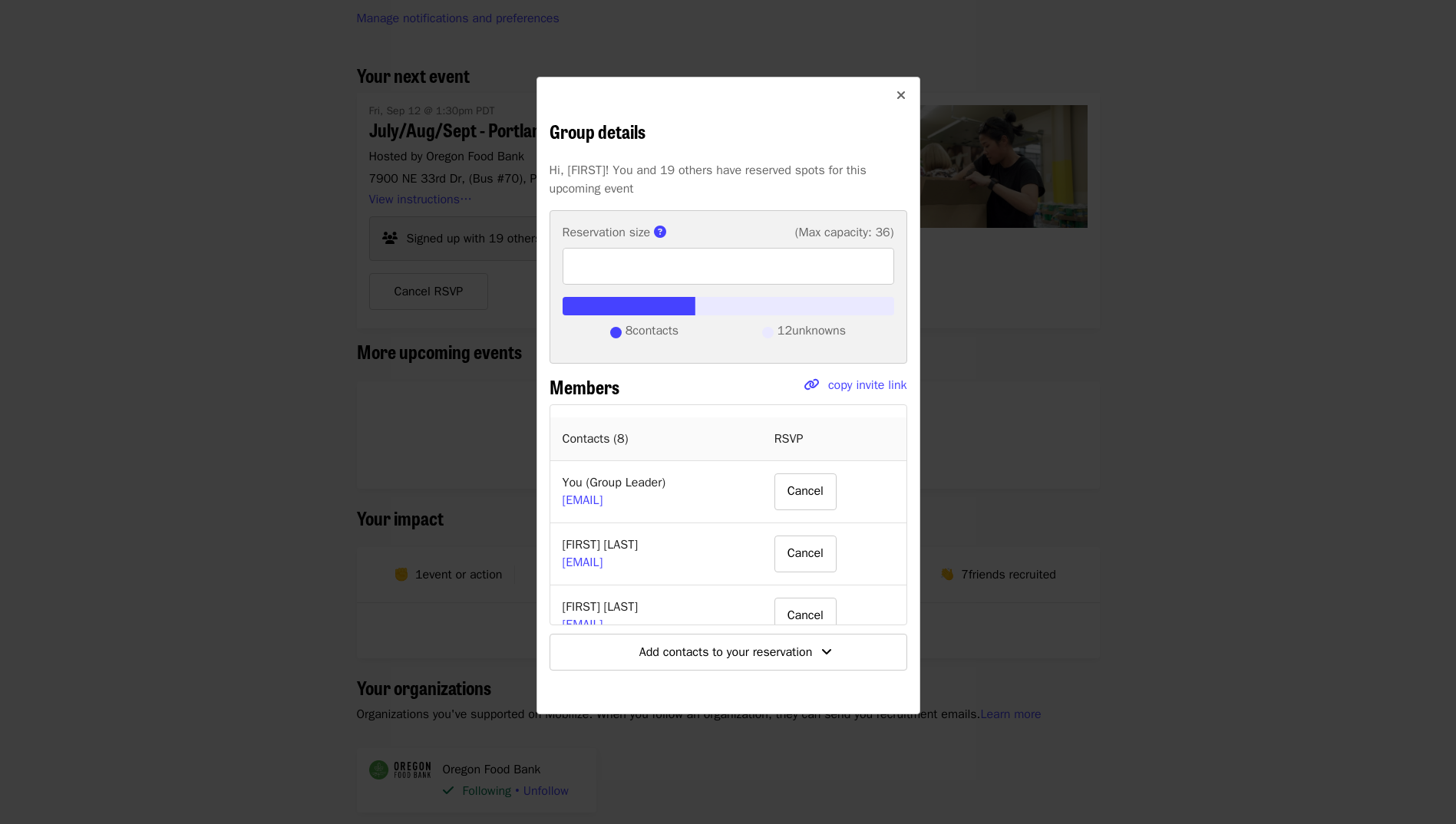 click on "Group details Hi, [FIRST]! You and 19 others have reserved spots for this upcoming event Reservation size (Max capacity: 36) ​ 12 unknowns Members copy invite link Contacts ( 8 ) RSVP You (Group Leader) [EMAIL] Cancel [FIRST] [LAST] [EMAIL] Cancel [FIRST] [LAST] [EMAIL] Cancel [FIRST] [LAST] [EMAIL] Cancel [FIRST] [LAST] [EMAIL] Cancel [FIRST] [LAST] [EMAIL] Cancel [FIRST] [LAST] [EMAIL] Cancel [FIRST] [LAST] [EMAIL] Cancel Add contacts to your reservation" at bounding box center (728, 412) 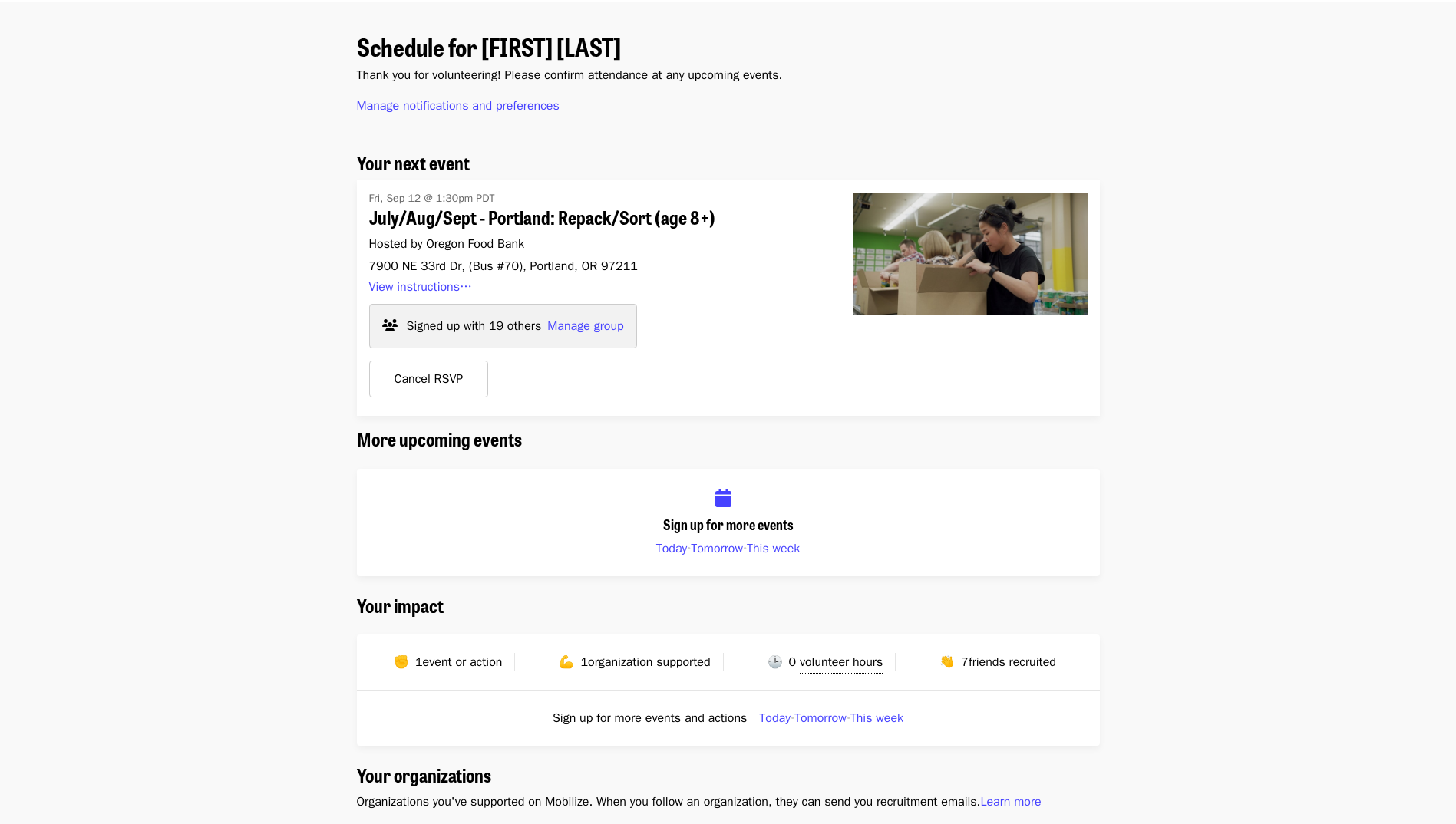 scroll, scrollTop: 0, scrollLeft: 0, axis: both 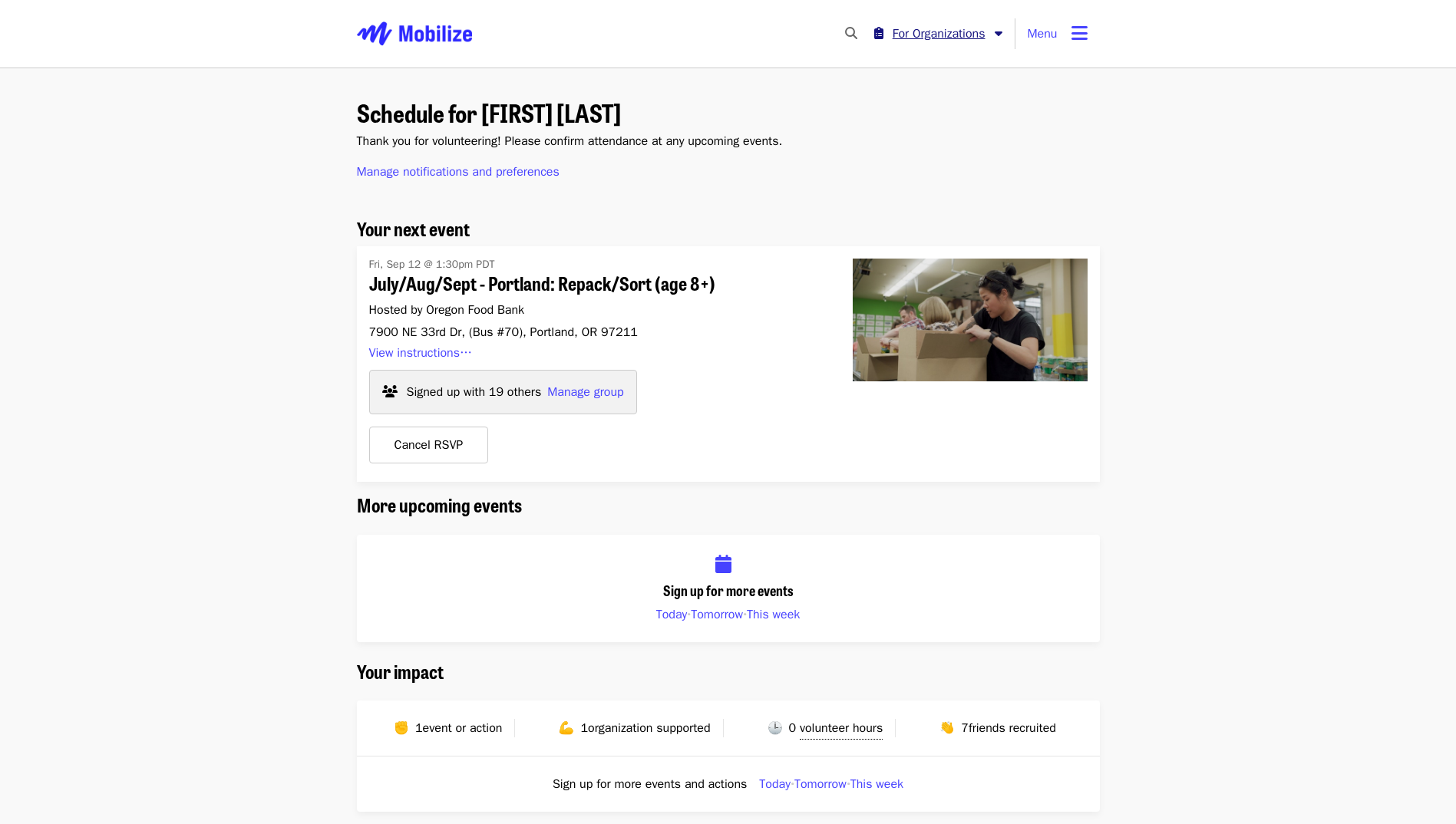 click on "For Organizations" at bounding box center [938, 34] 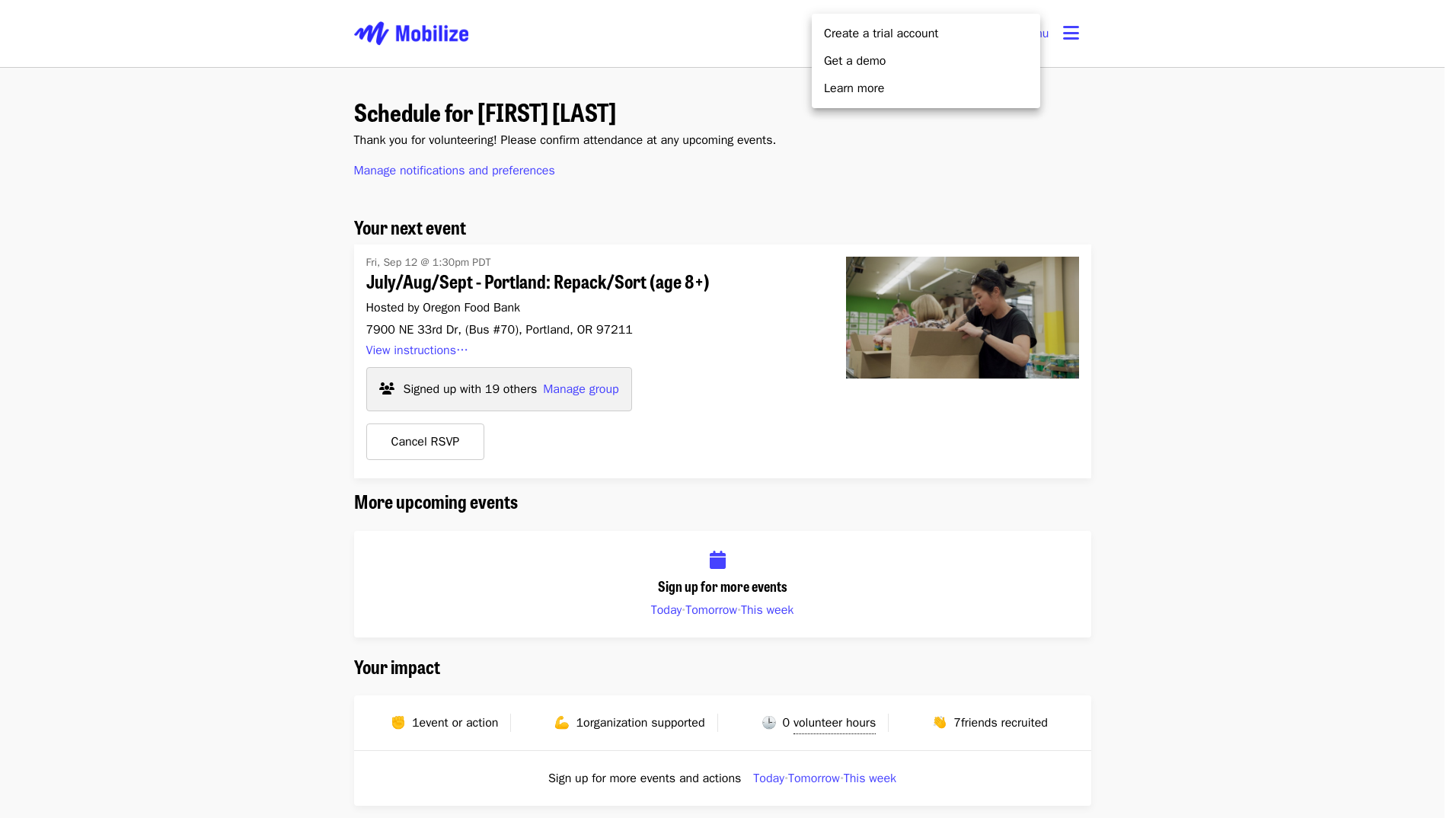 drag, startPoint x: 550, startPoint y: 86, endPoint x: 549, endPoint y: 103, distance: 17.029386 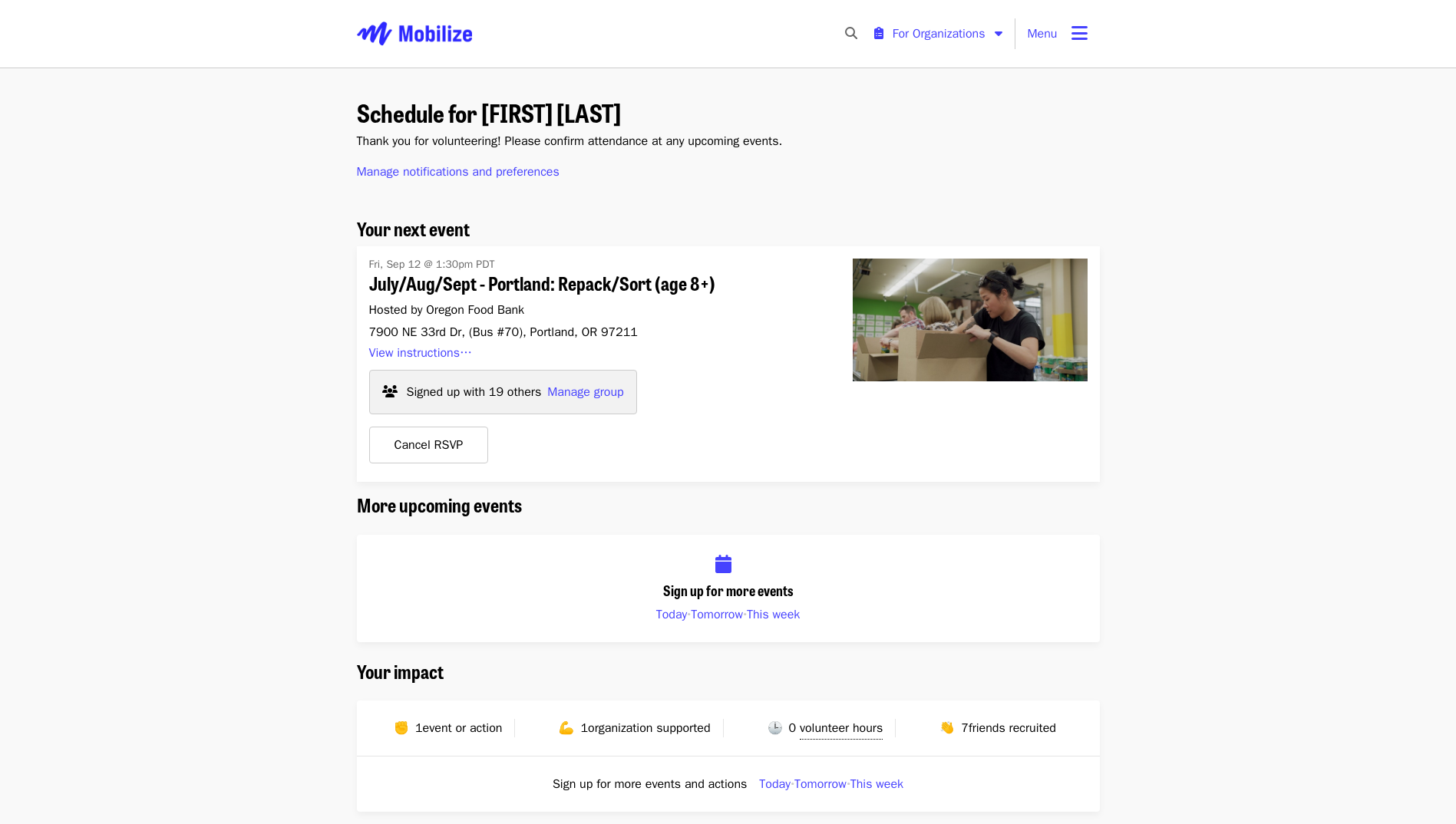 drag, startPoint x: 463, startPoint y: 31, endPoint x: 473, endPoint y: 49, distance: 20.59126 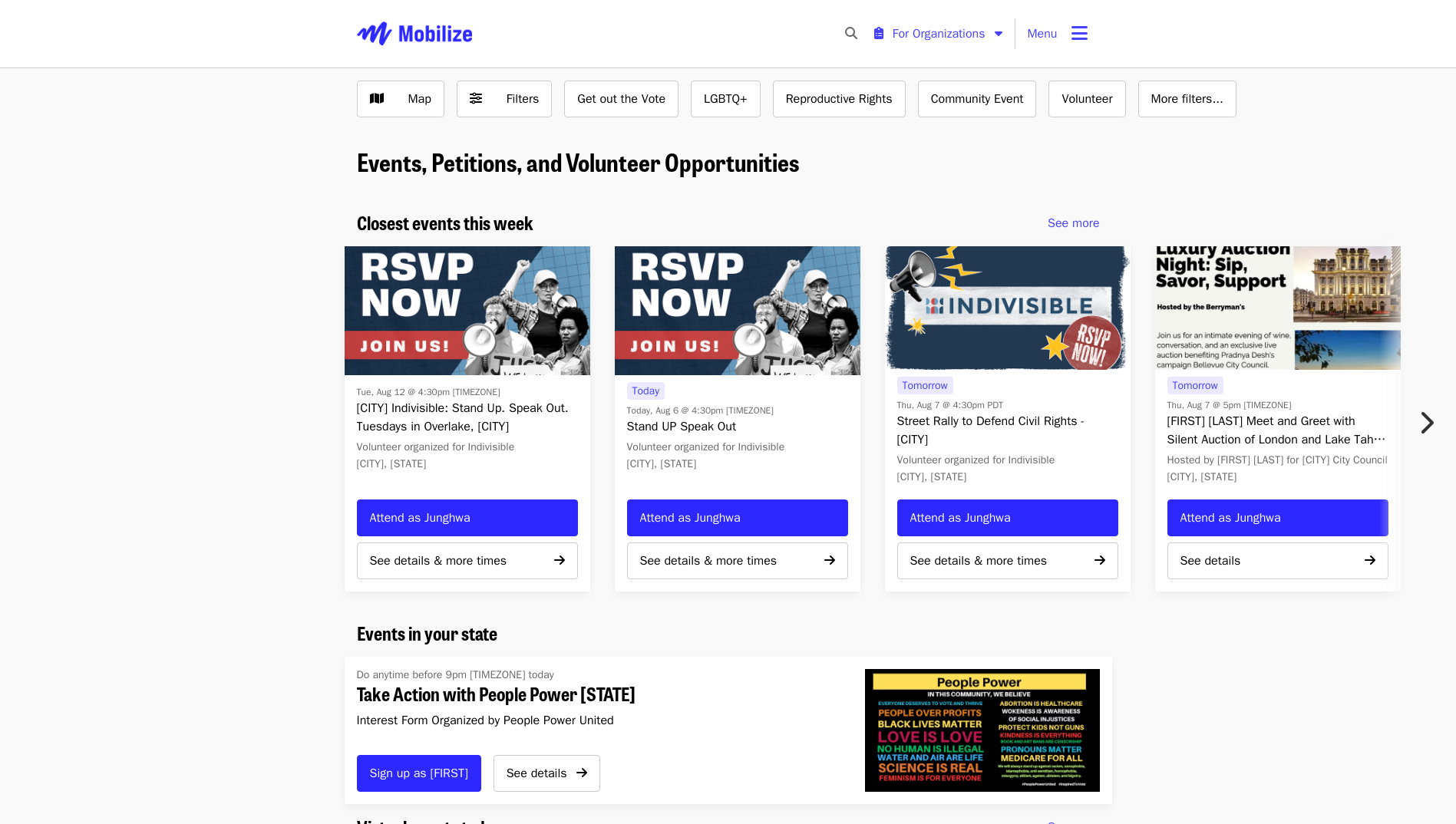 click at bounding box center (1426, 423) 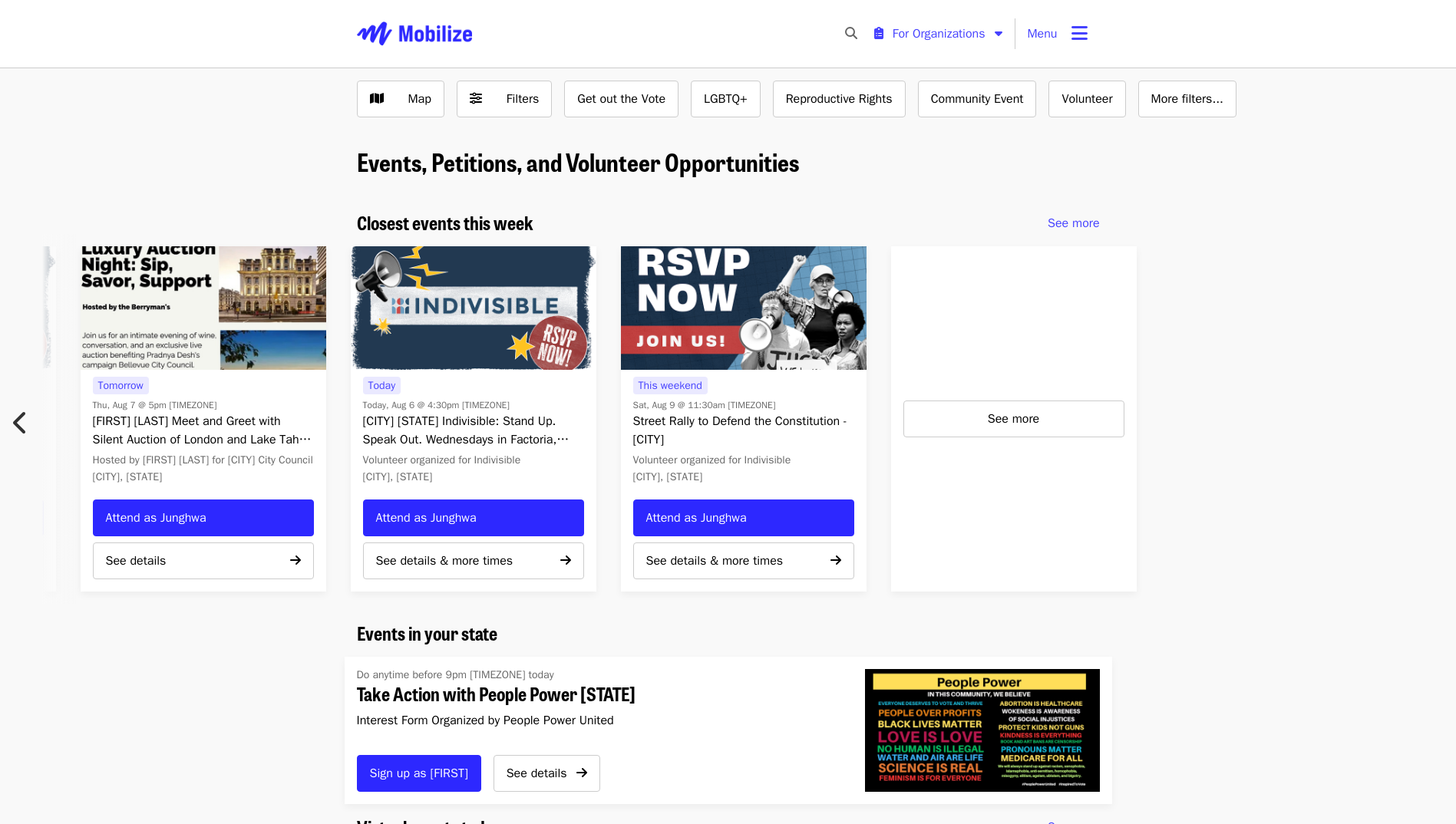 scroll, scrollTop: 0, scrollLeft: 1096, axis: horizontal 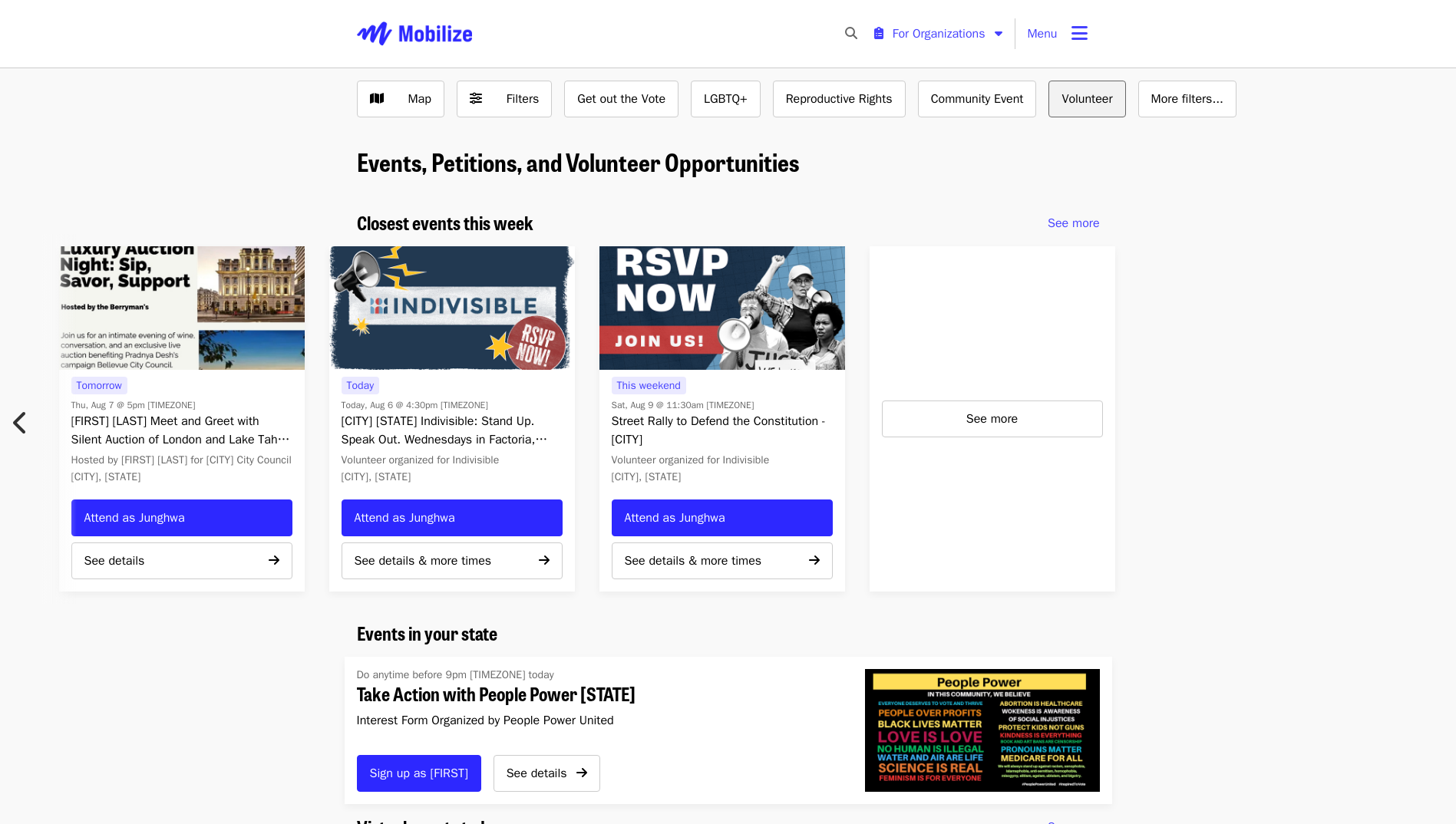 click on "Volunteer" at bounding box center (1087, 99) 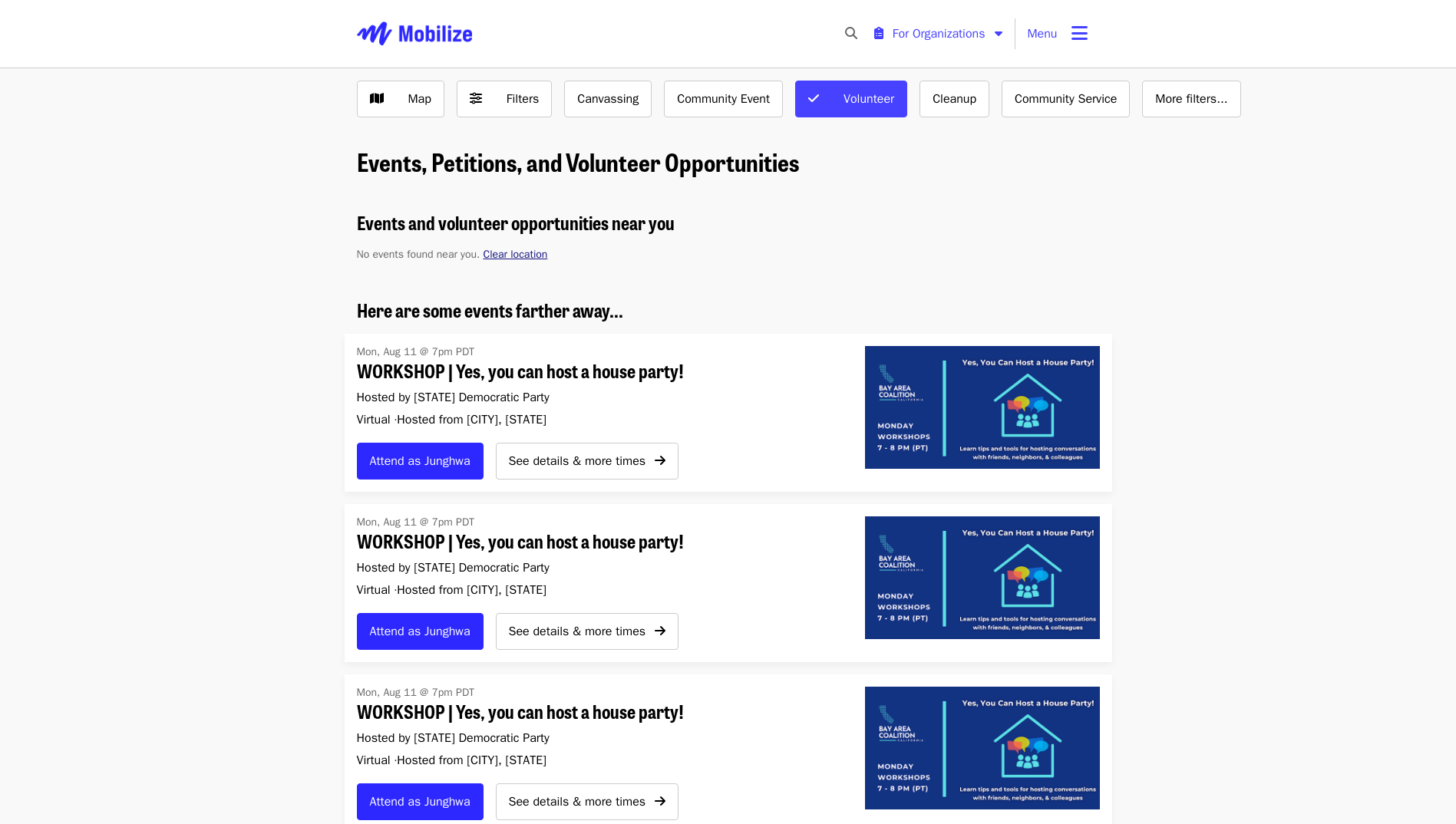 click on "Clear location" at bounding box center [515, 254] 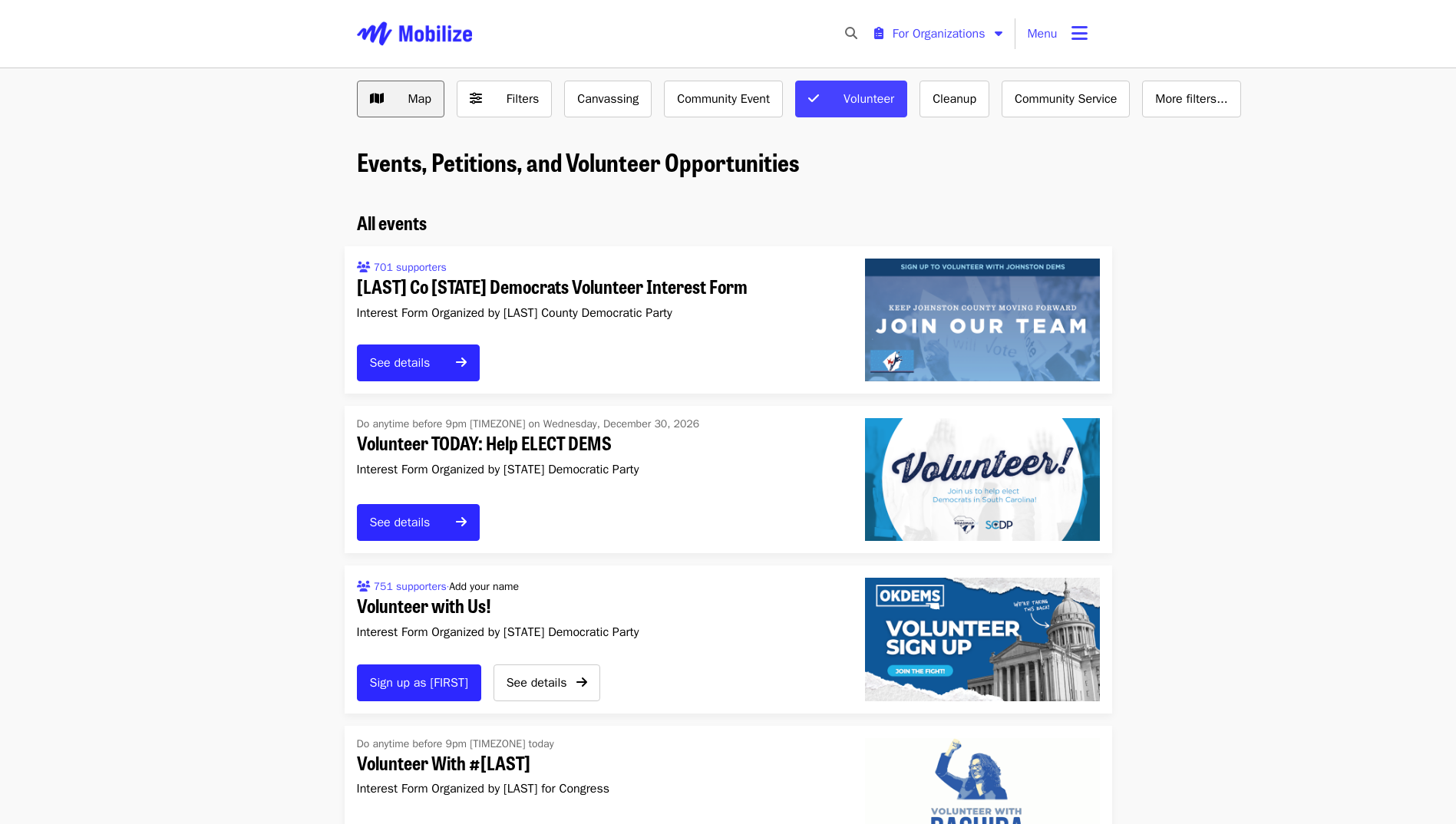 click on "Map" at bounding box center [412, 99] 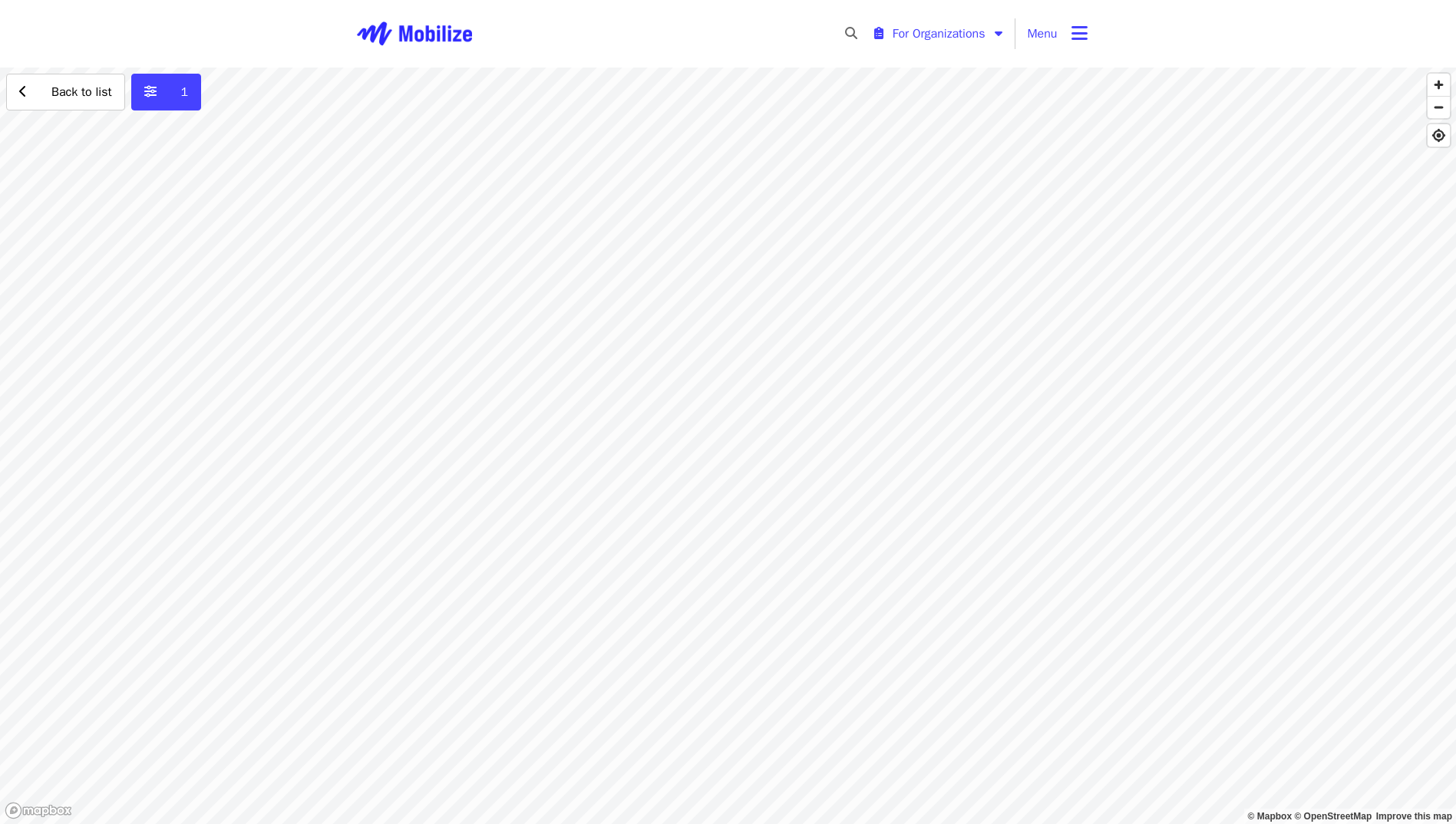 drag, startPoint x: 342, startPoint y: 382, endPoint x: 761, endPoint y: 452, distance: 424.807 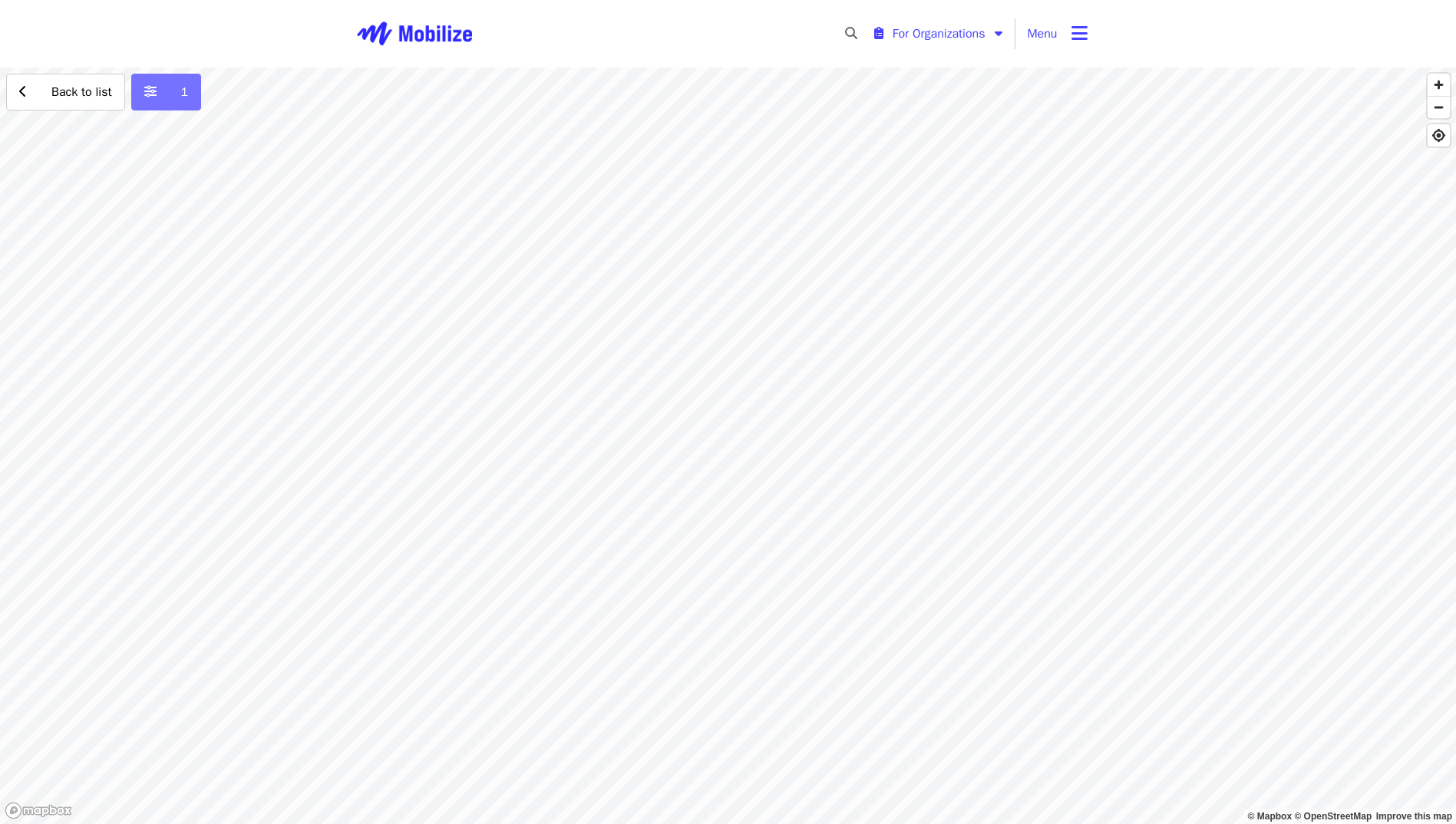 click on "1" at bounding box center [167, 92] 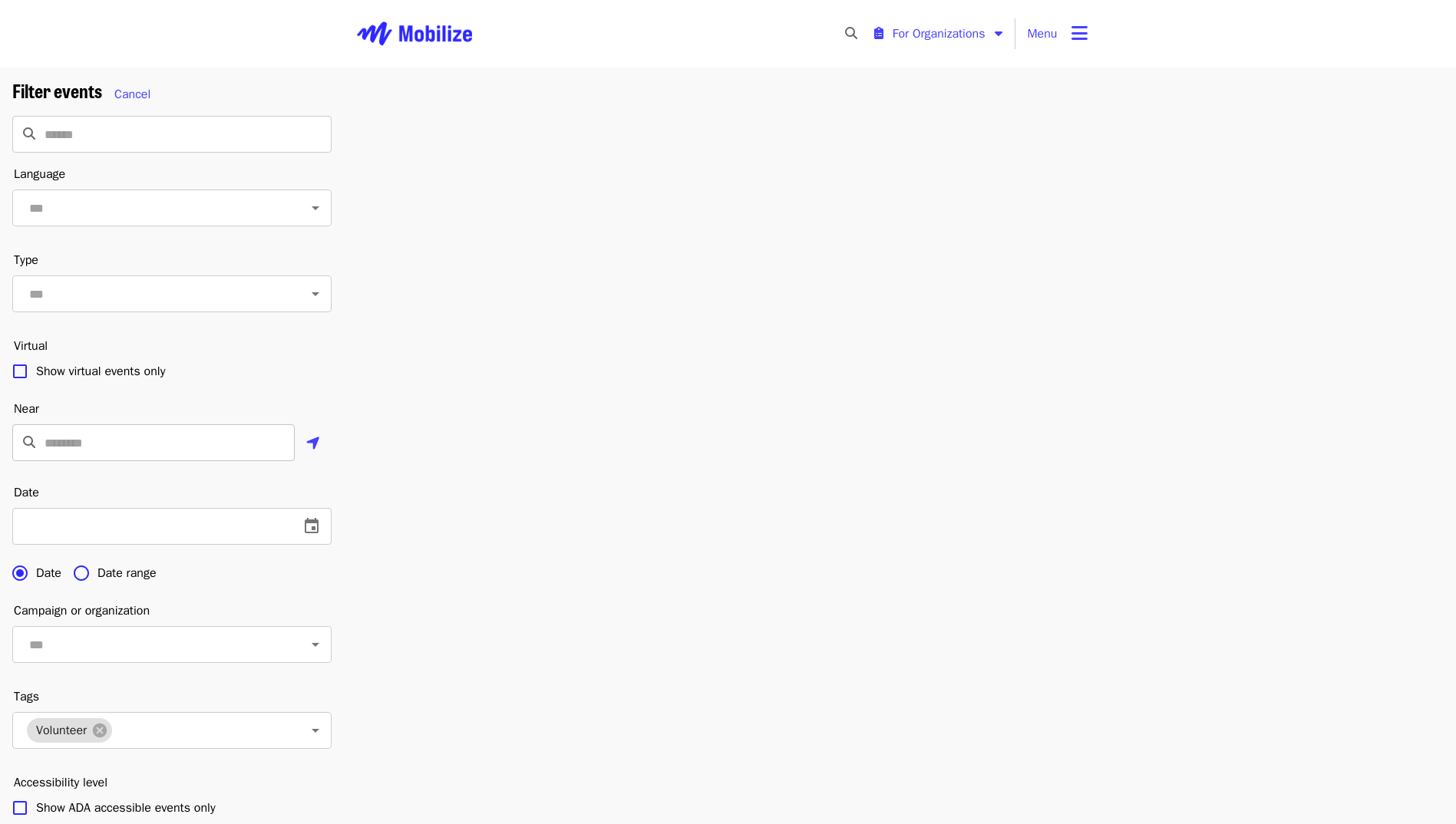click at bounding box center [170, 443] 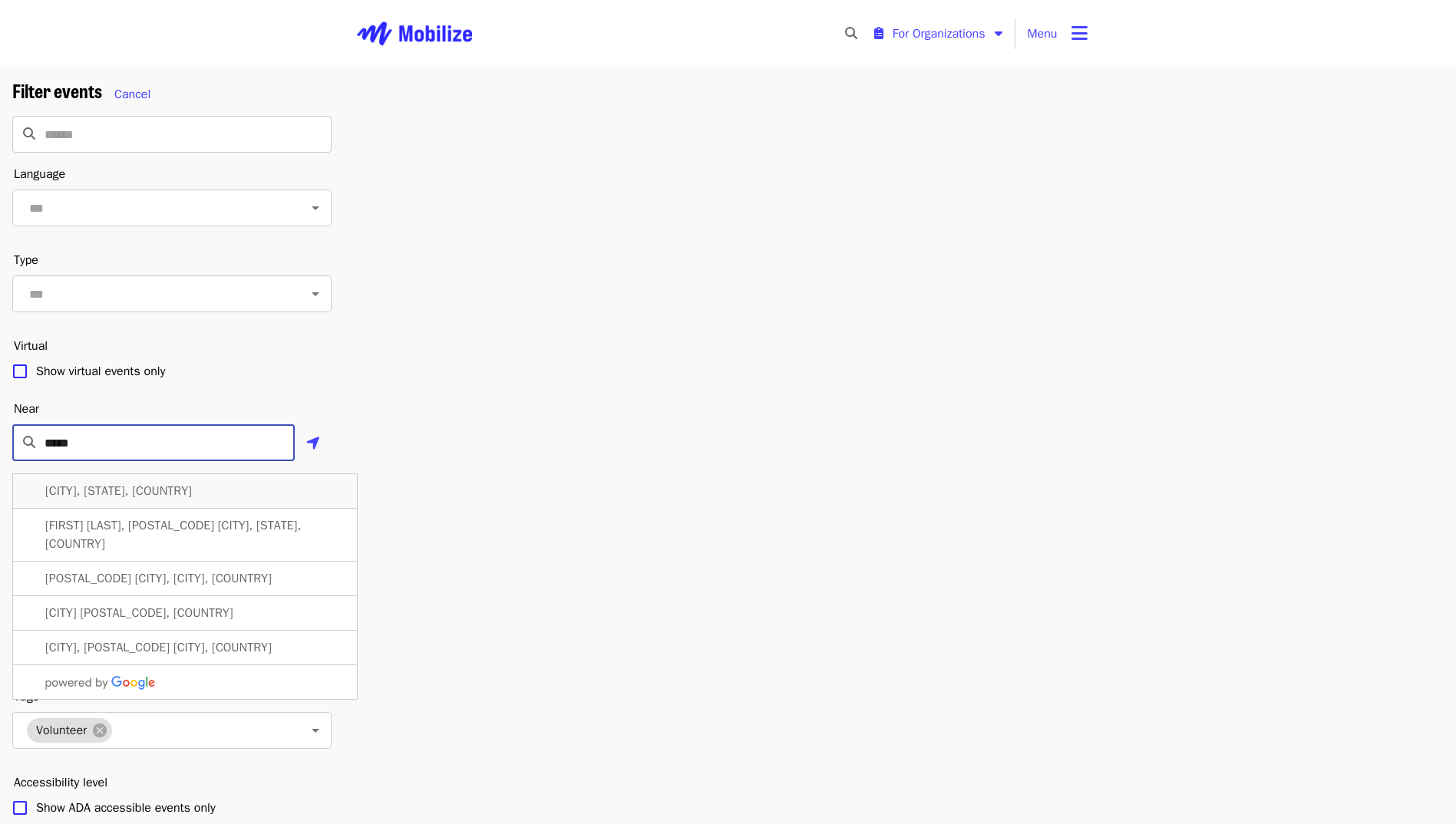 click on "[CITY], [STATE], [COUNTRY]" at bounding box center [185, 491] 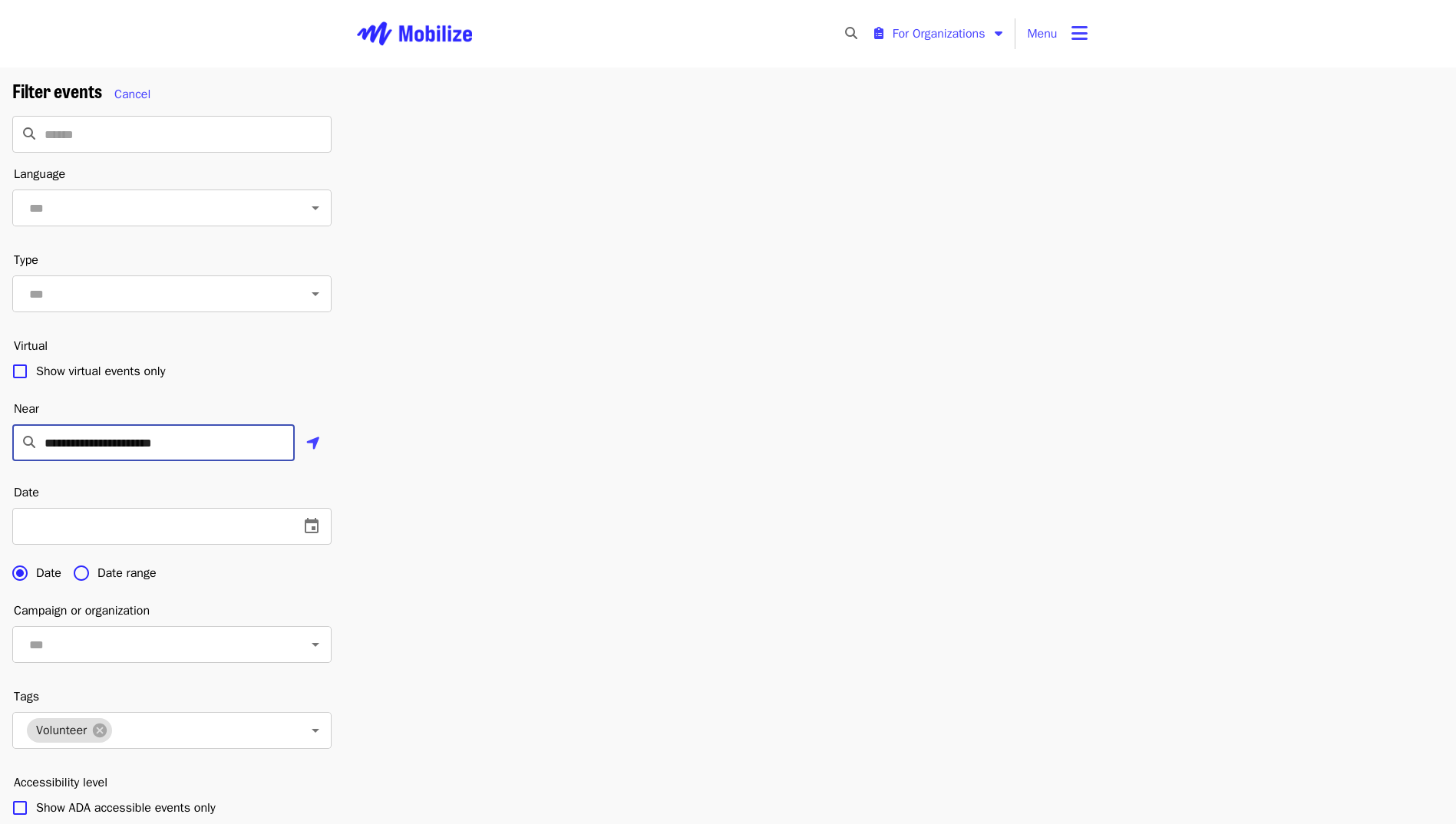 type on "**********" 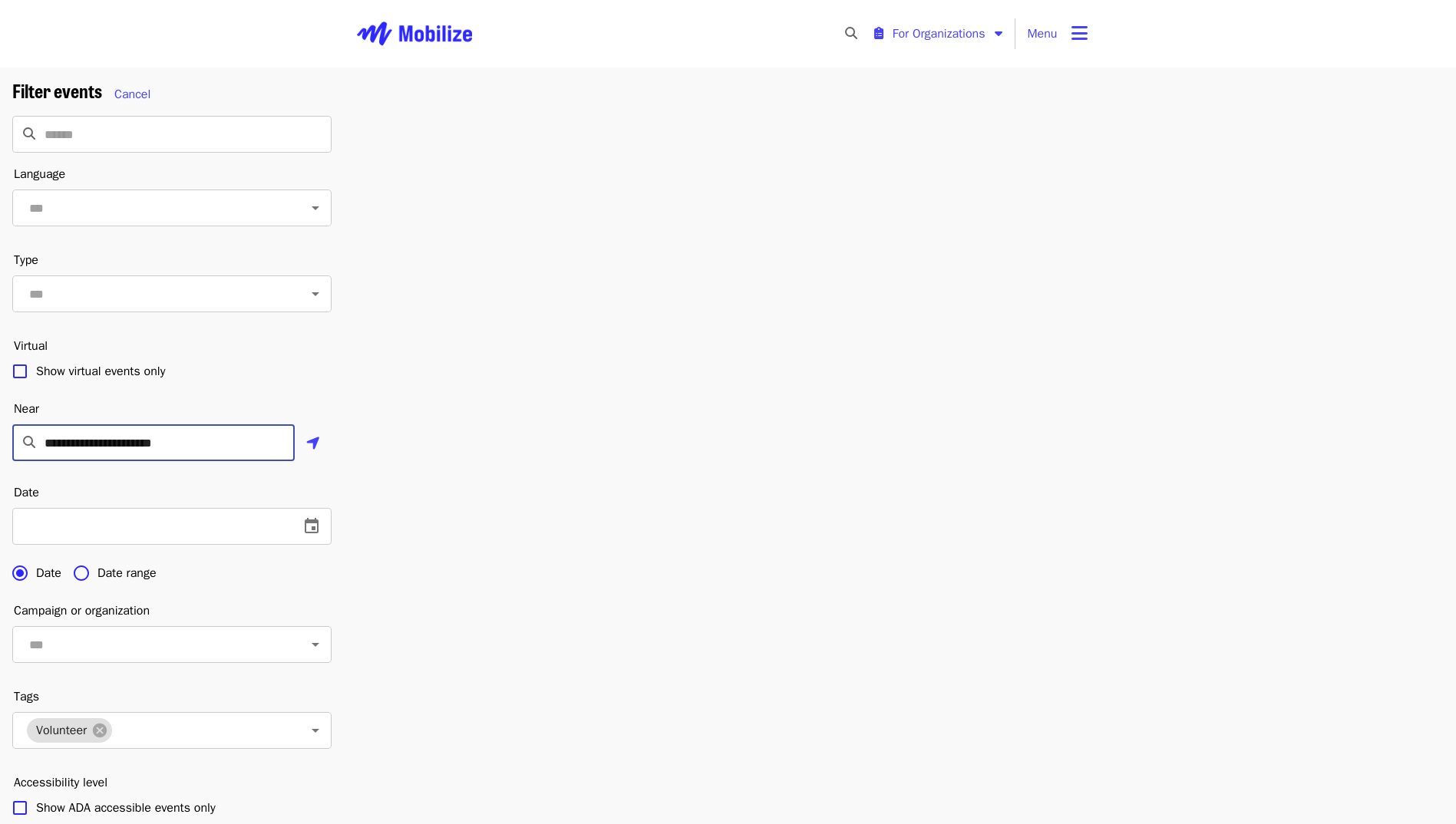 click on "**********" at bounding box center [728, 544] 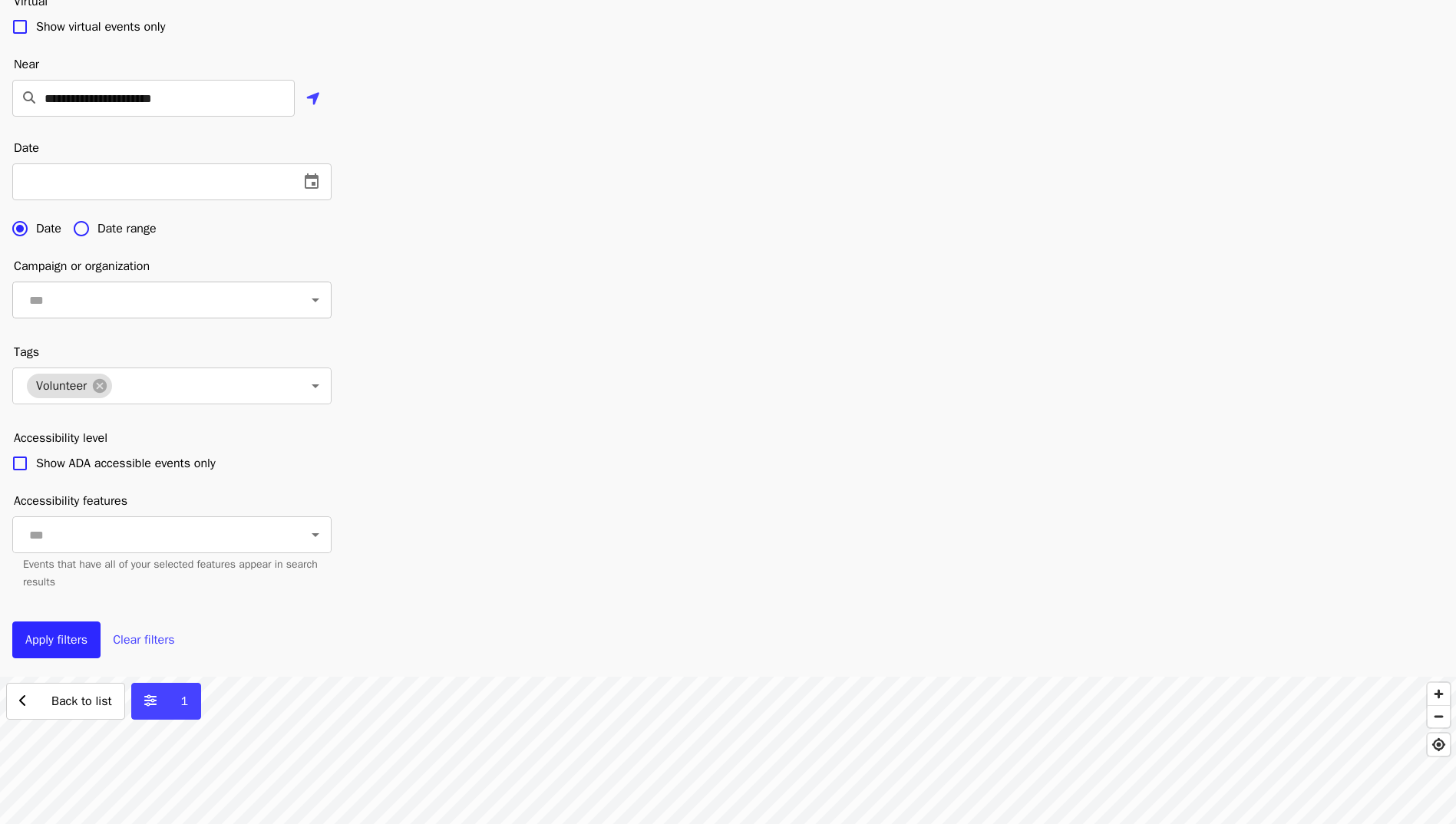 scroll, scrollTop: 384, scrollLeft: 0, axis: vertical 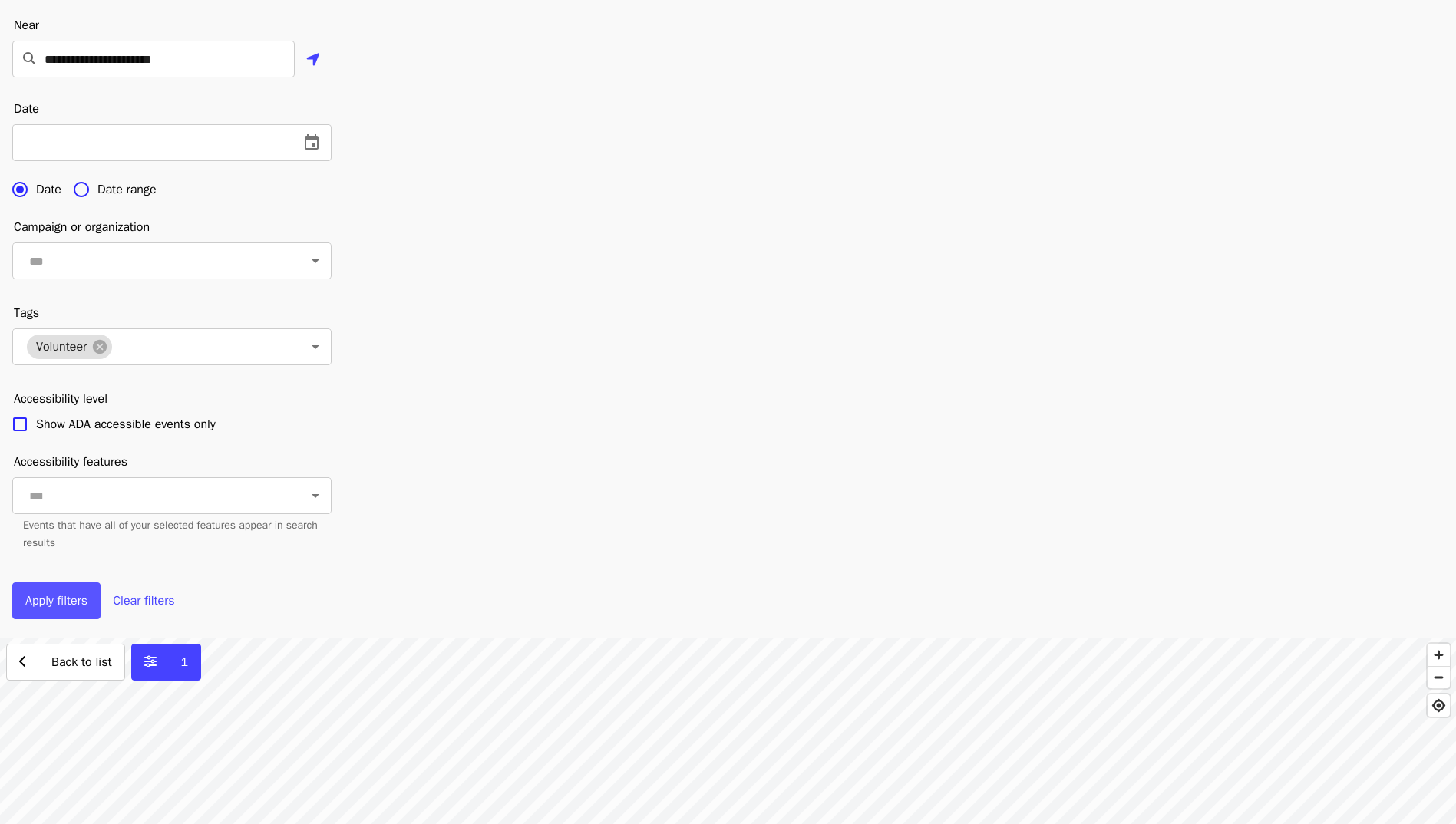click on "Apply filters" at bounding box center [56, 601] 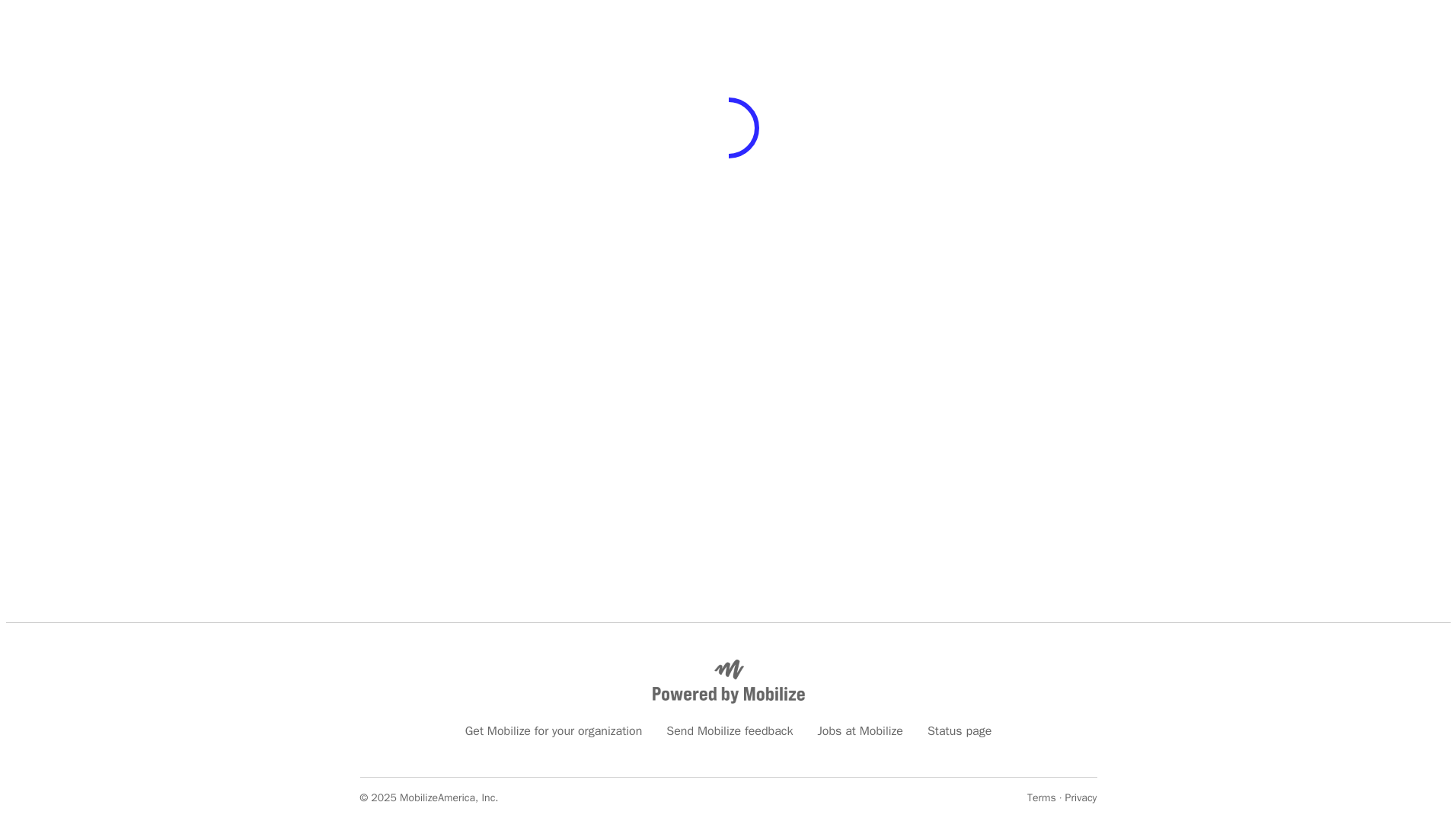 scroll, scrollTop: 0, scrollLeft: 0, axis: both 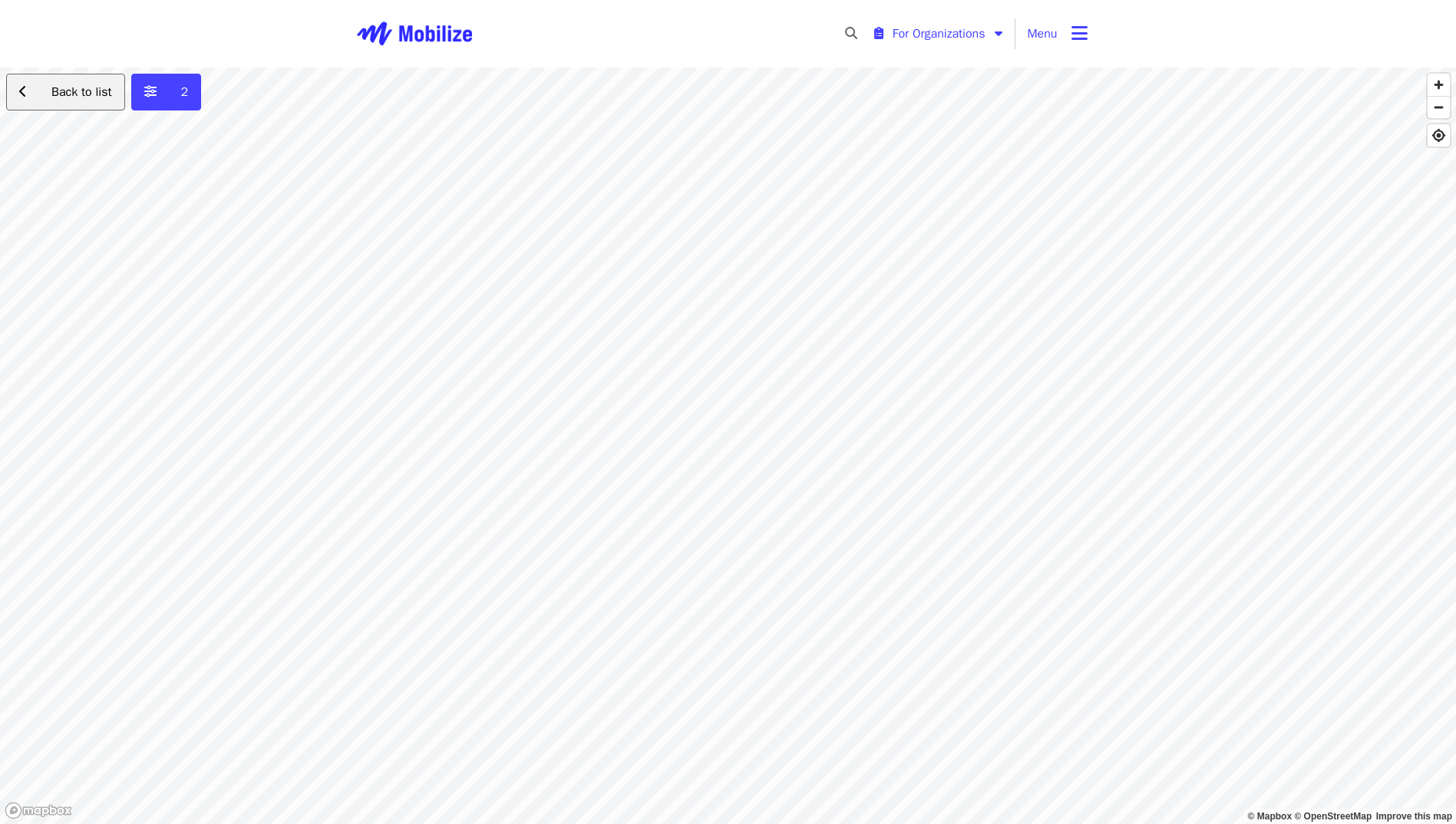 click on "Back to list" at bounding box center [65, 92] 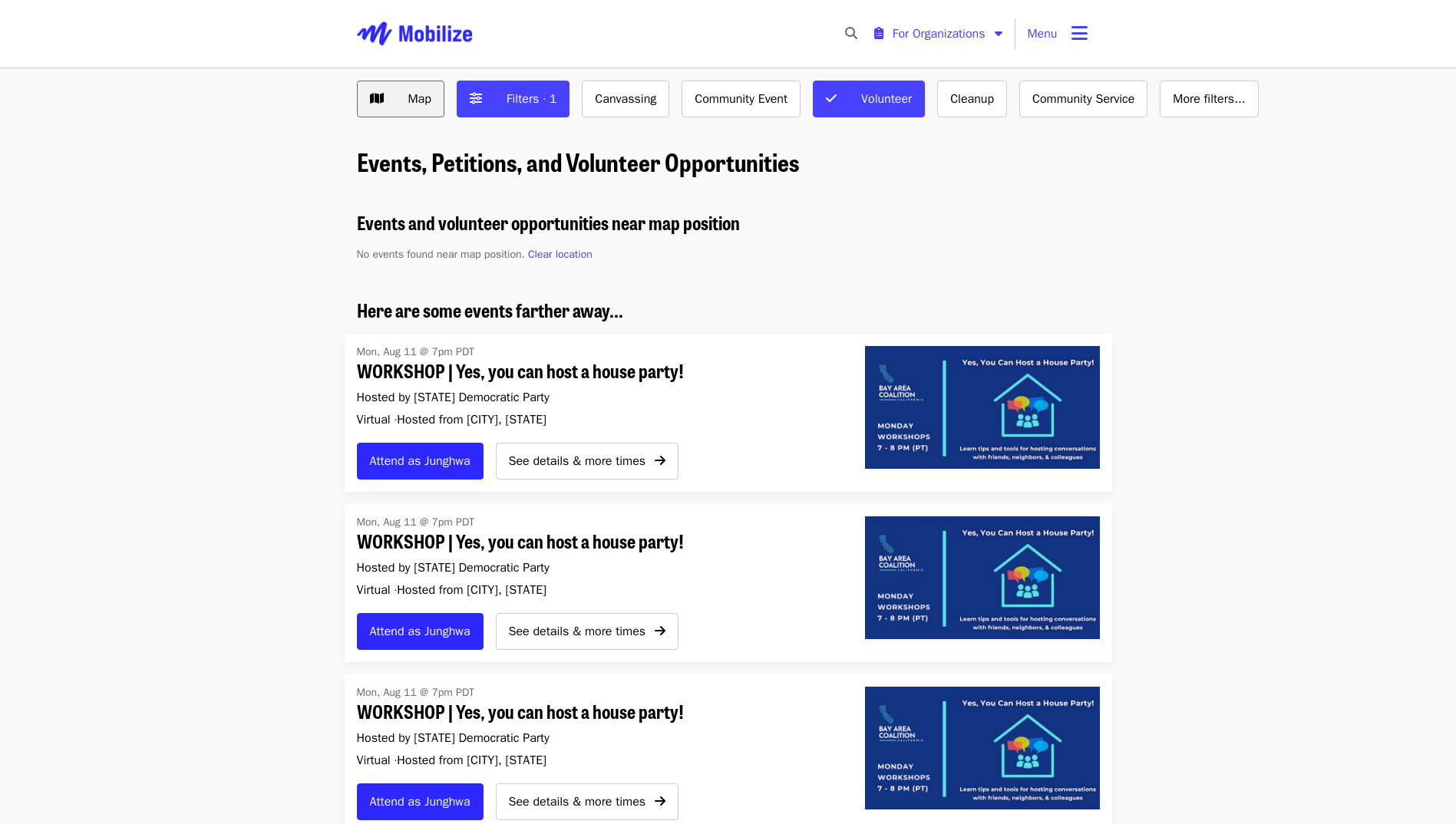 click on "Map" at bounding box center [420, 99] 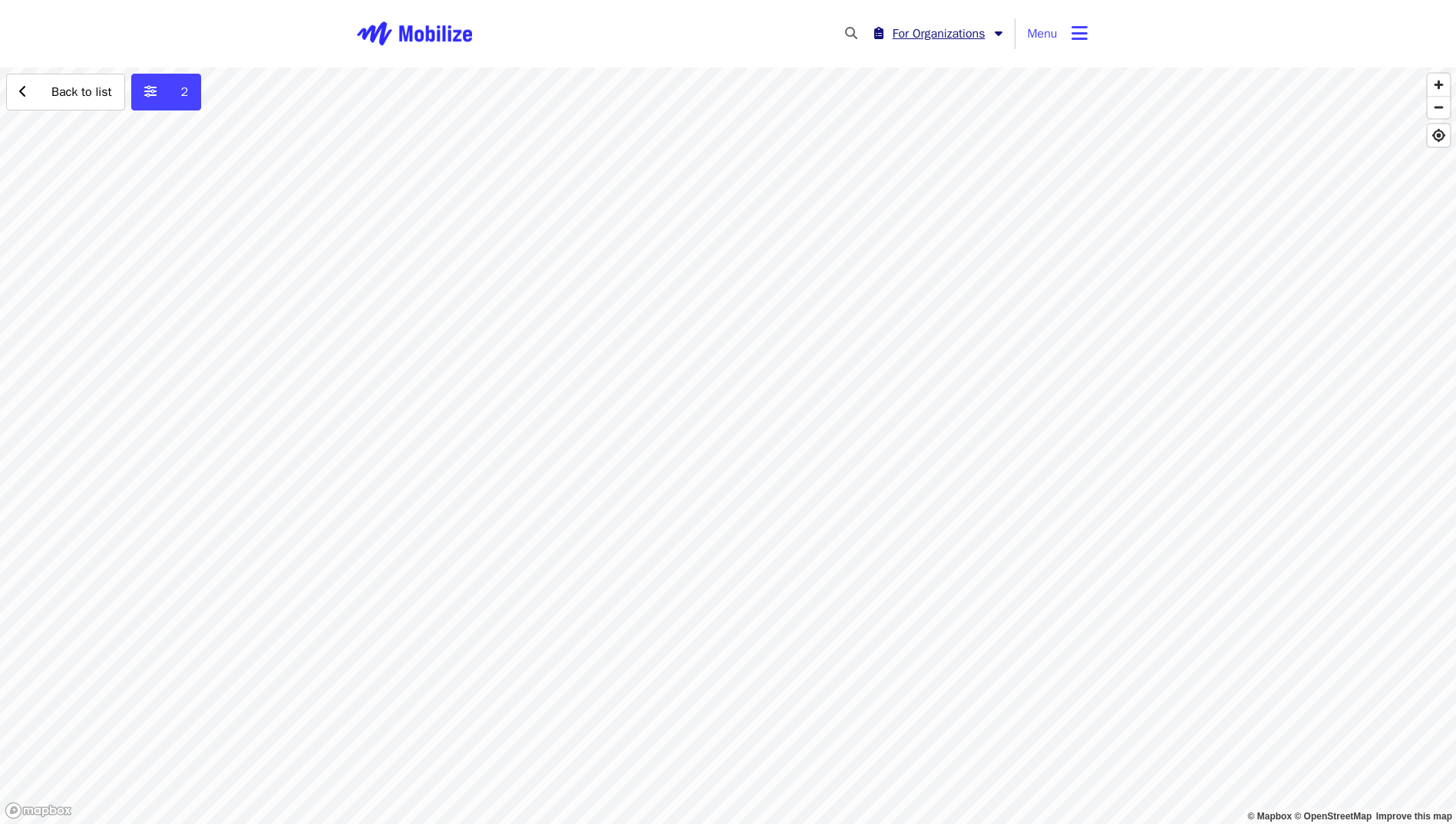 click on "For Organizations" at bounding box center [939, 34] 